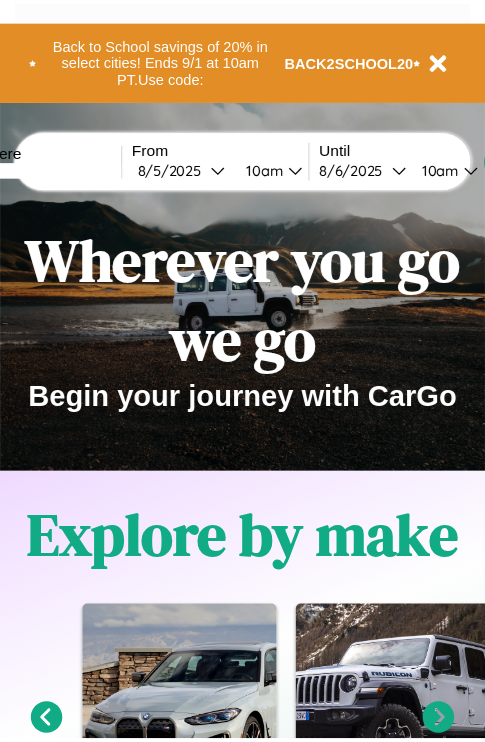 scroll, scrollTop: 0, scrollLeft: 0, axis: both 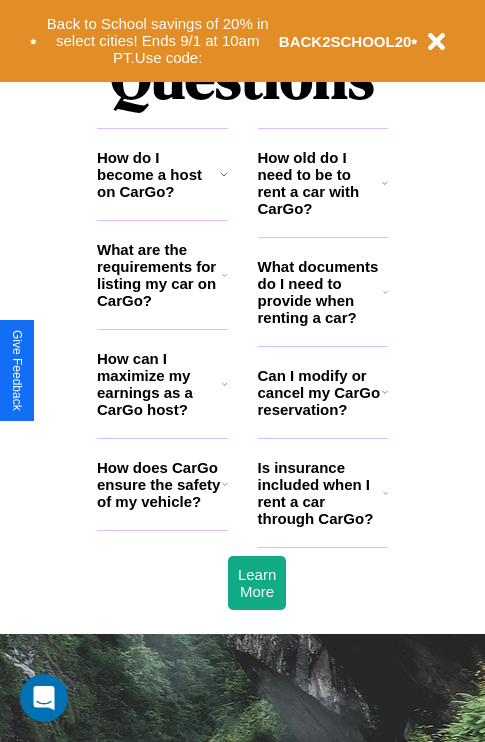 click on "How old do I need to be to rent a car with CarGo?" at bounding box center [320, 183] 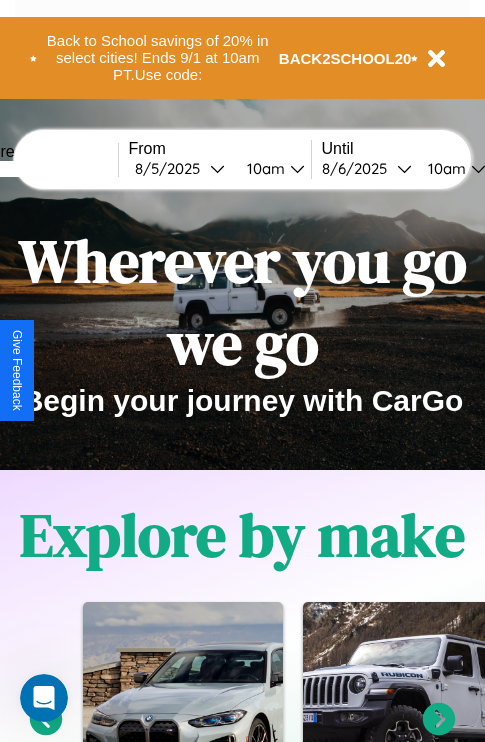 scroll, scrollTop: 0, scrollLeft: 0, axis: both 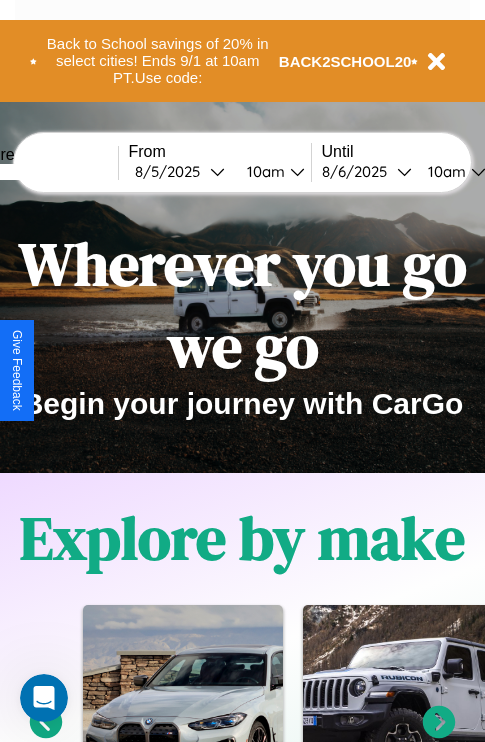 click at bounding box center (43, 172) 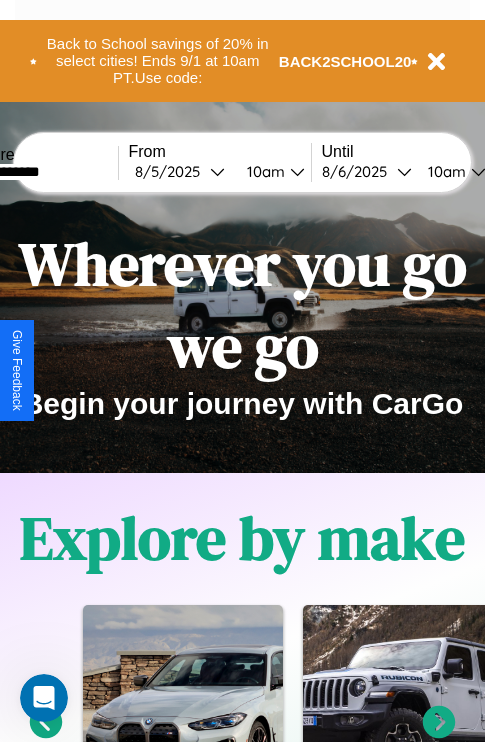 type on "**********" 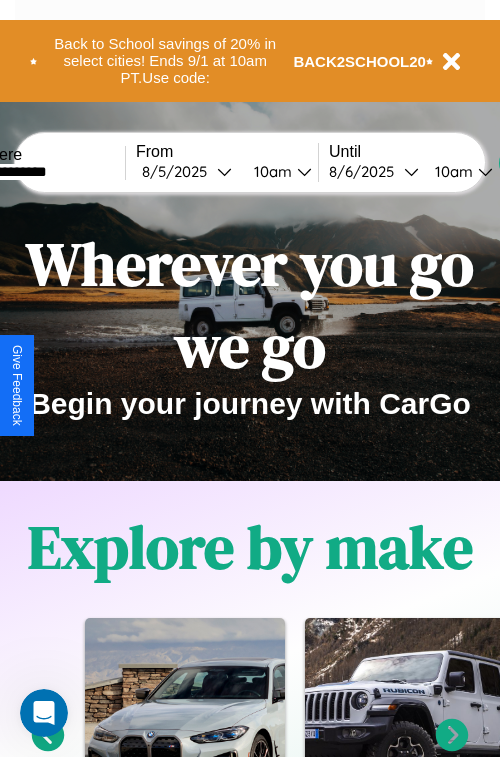 select on "*" 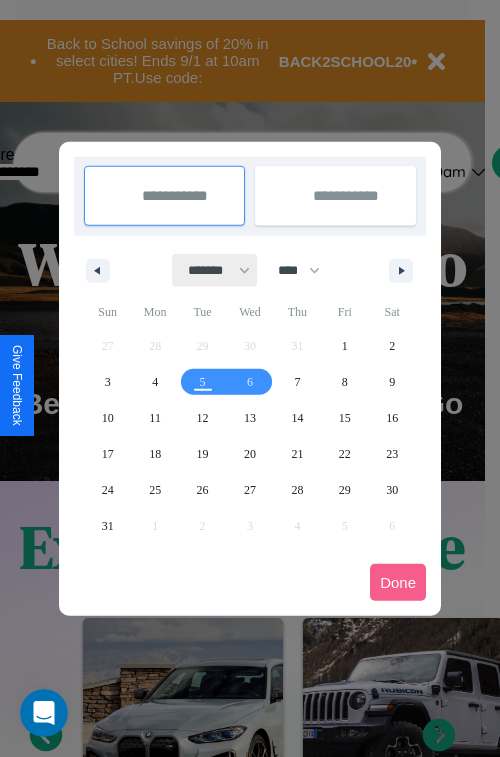 click on "******* ******** ***** ***** *** **** **** ****** ********* ******* ******** ********" at bounding box center (215, 270) 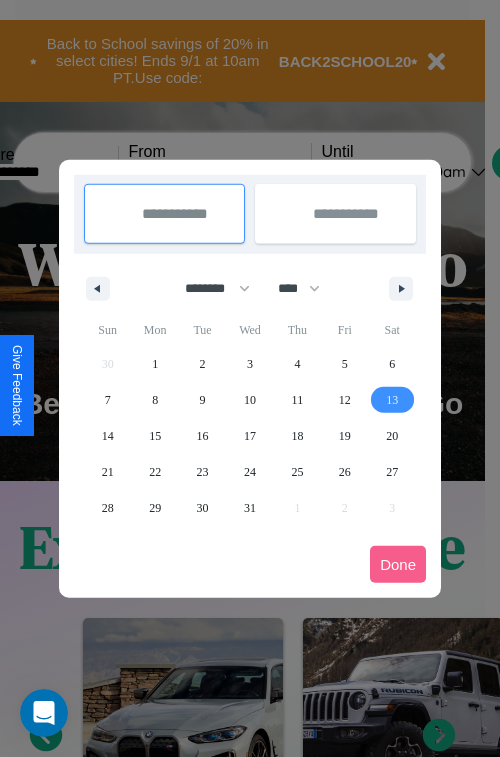 click on "13" at bounding box center [392, 400] 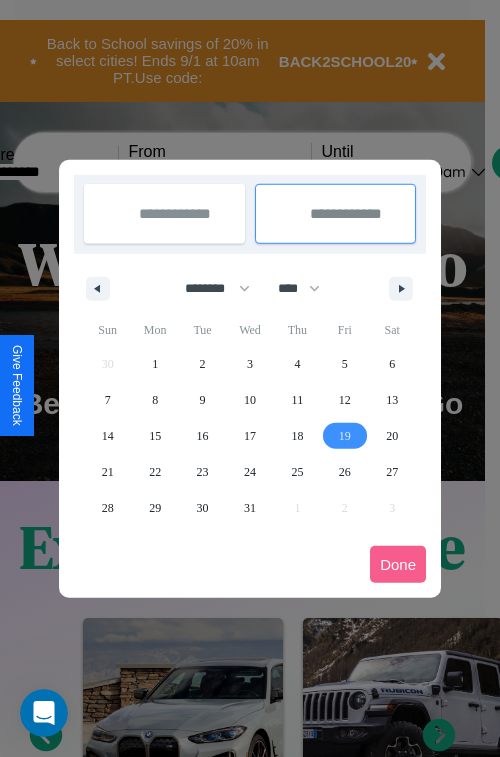 click on "19" at bounding box center [345, 436] 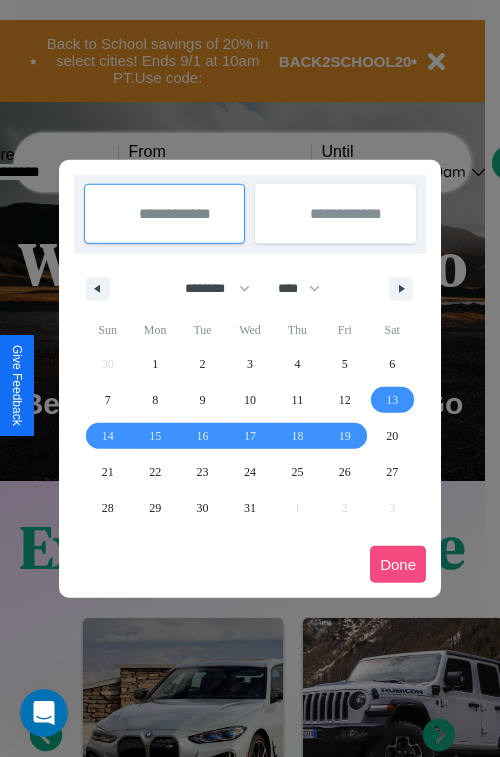 click on "Done" at bounding box center [398, 564] 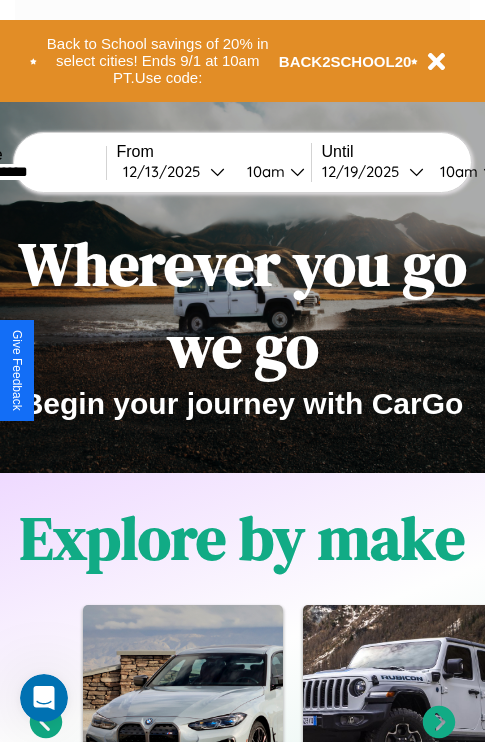 scroll, scrollTop: 0, scrollLeft: 80, axis: horizontal 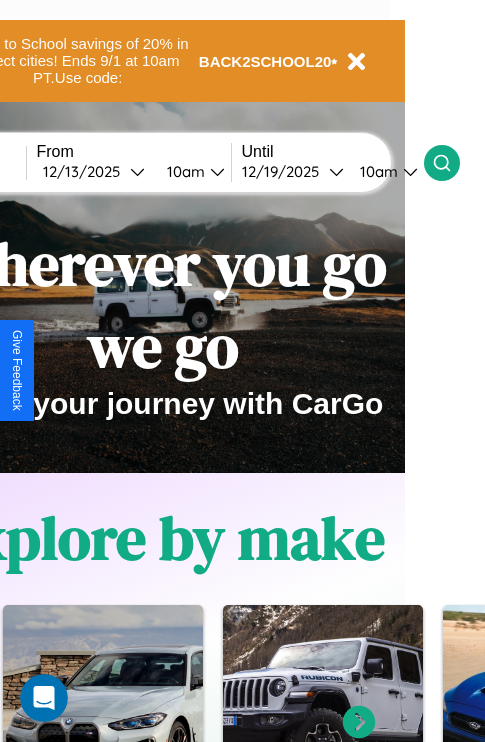 click 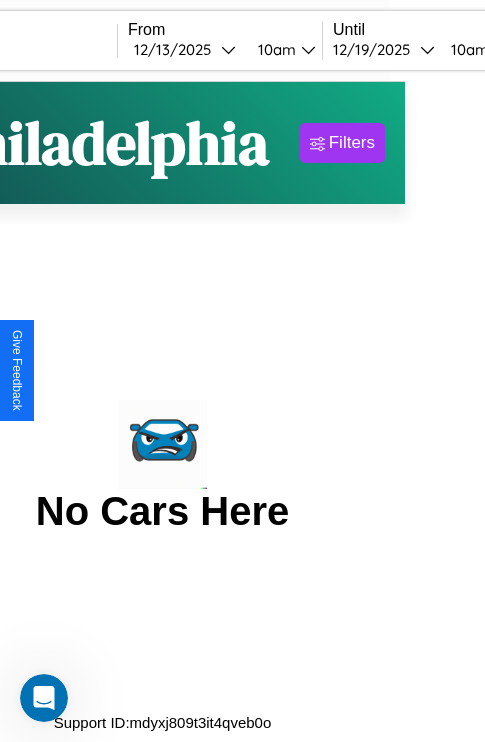scroll, scrollTop: 0, scrollLeft: 0, axis: both 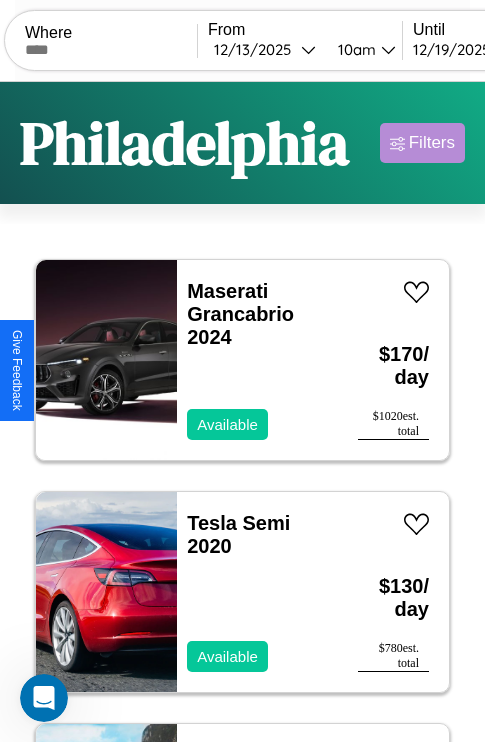 click on "Filters" at bounding box center [432, 143] 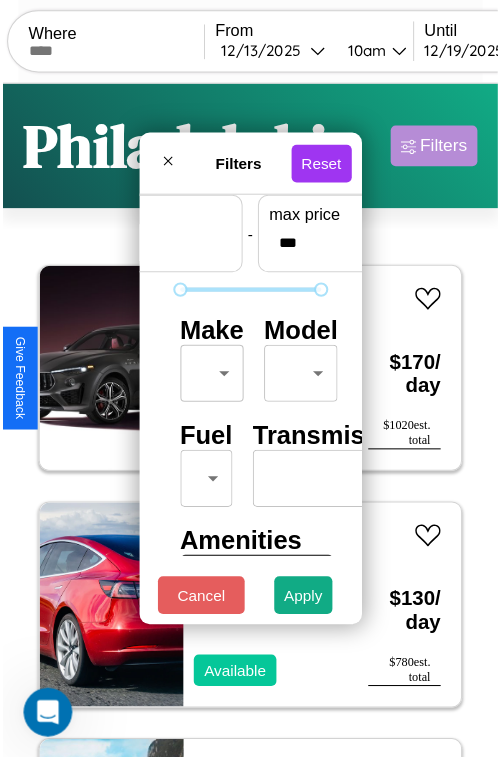 scroll, scrollTop: 59, scrollLeft: 0, axis: vertical 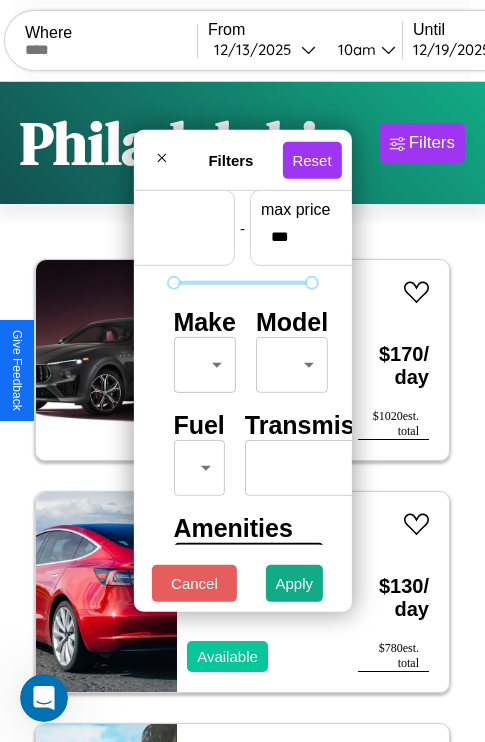 click on "CarGo Where From 12 / 13 / 2025 10am Until 12 / 19 / 2025 10am Become a Host Login Sign Up Philadelphia Filters 132  cars in this area These cars can be picked up in this city. Maserati   Grancabrio   2024 Available $ 170  / day $ 1020  est. total Tesla   Semi   2020 Available $ 130  / day $ 780  est. total Fiat   500X   2017 Available $ 190  / day $ 1140  est. total Mazda   B-Series   2022 Available $ 110  / day $ 660  est. total Subaru   Crosstrek   2019 Available $ 130  / day $ 780  est. total Nissan   NISSAN Z   2019 Available $ 60  / day $ 360  est. total Audi   RS 6 Avant   2017 Available $ 200  / day $ 1200  est. total Jaguar   XK   2014 Available $ 200  / day $ 1200  est. total Lexus   RX   2016 Available $ 140  / day $ 840  est. total Bentley   Arnage   2018 Available $ 130  / day $ 780  est. total Maserati   Grancabrio   2023 Available $ 160  / day $ 960  est. total Land Rover   Range Rover Evoque   2021 Available $ 100  / day $ 600  est. total Bentley   Rolls-Royce Park Ward   2019 Available $ 40 $" at bounding box center [242, 412] 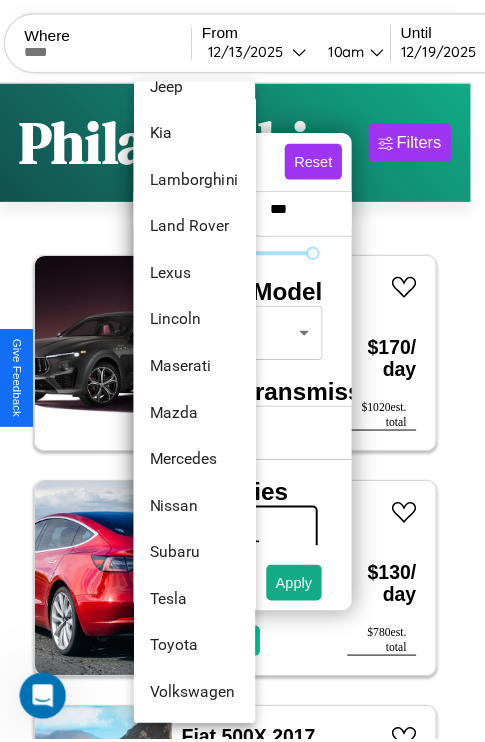 scroll, scrollTop: 1083, scrollLeft: 0, axis: vertical 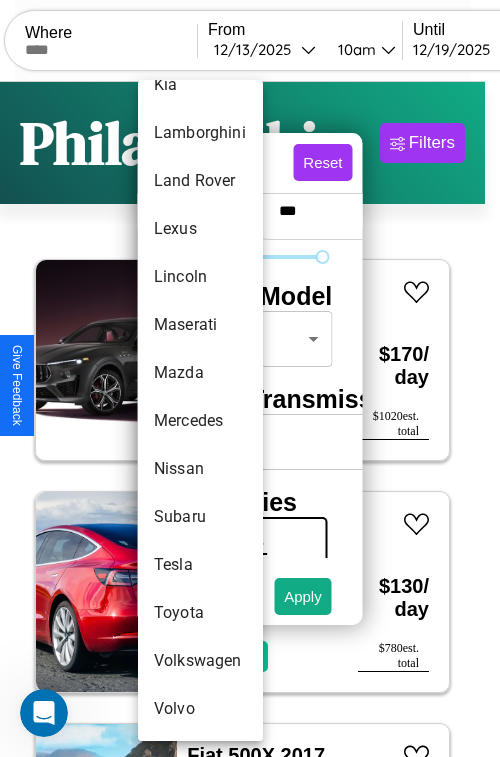 click on "Subaru" at bounding box center (200, 517) 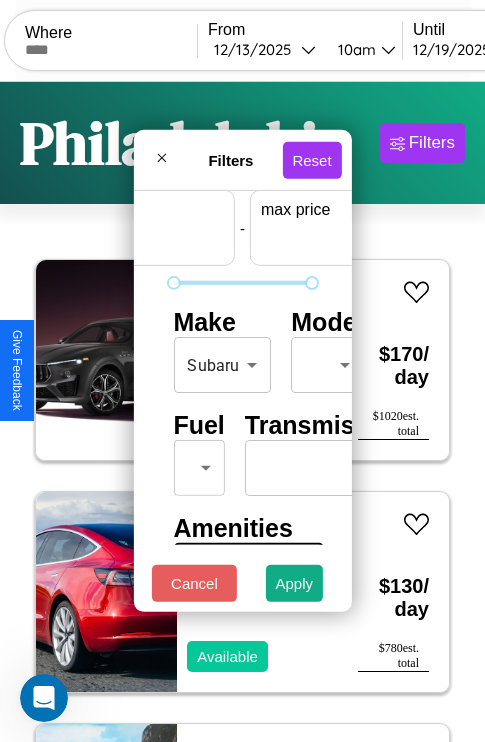 scroll, scrollTop: 59, scrollLeft: 124, axis: both 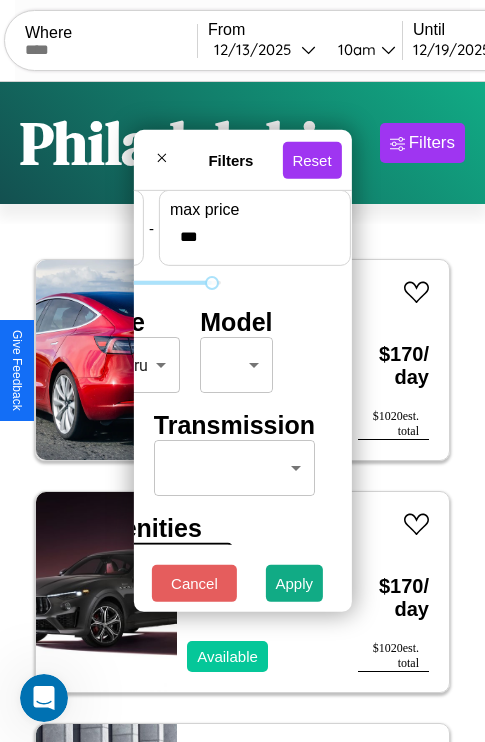 type on "***" 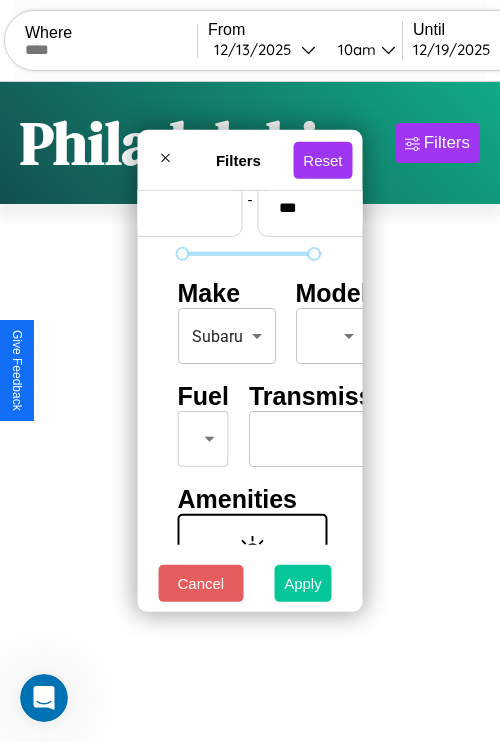 type on "**" 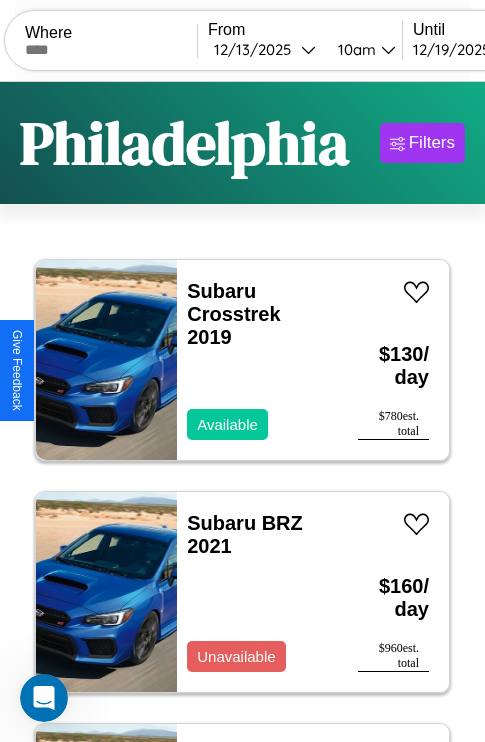 scroll, scrollTop: 79, scrollLeft: 0, axis: vertical 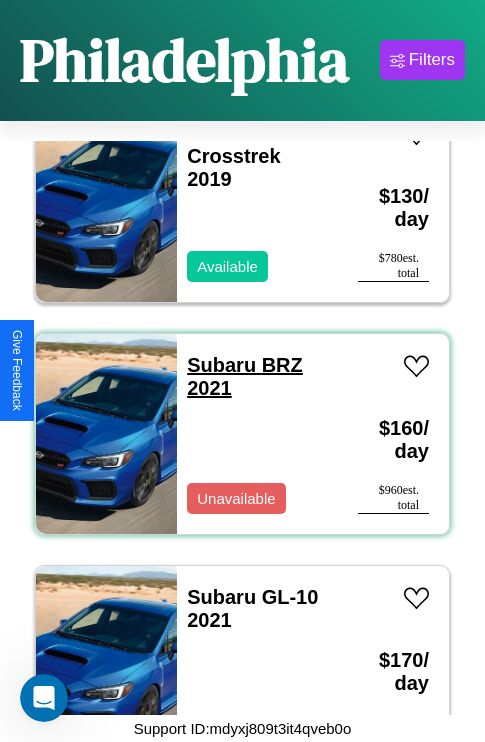 click on "Subaru   BRZ   2021" at bounding box center (245, 376) 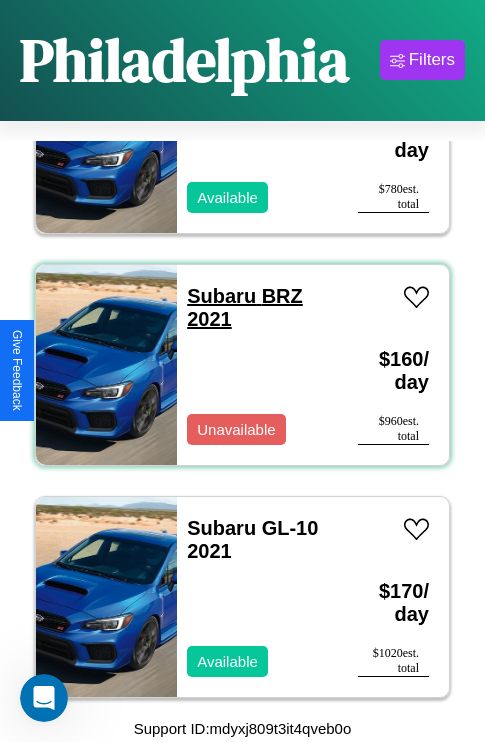 scroll, scrollTop: 150, scrollLeft: 0, axis: vertical 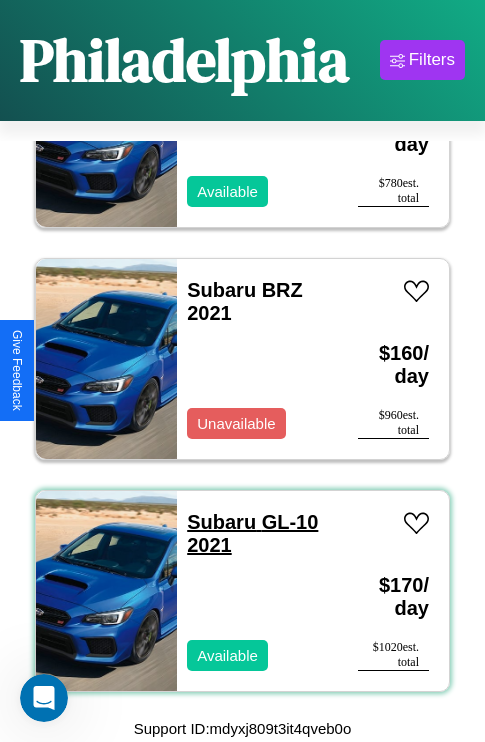 click on "Subaru   GL-10   2021" at bounding box center (252, 533) 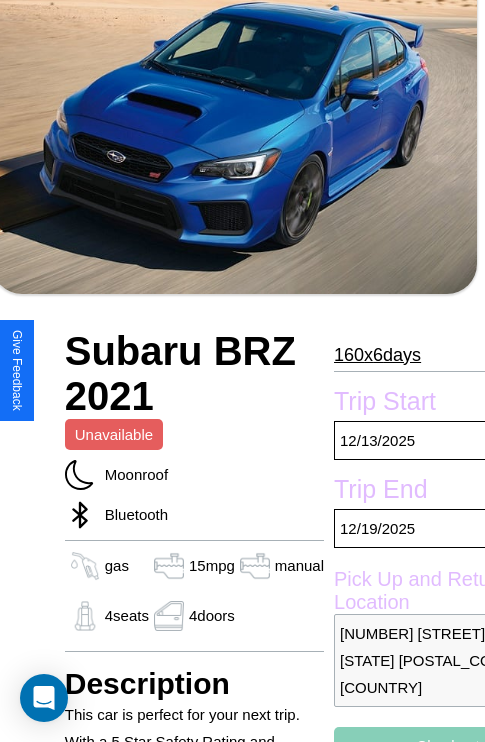 scroll, scrollTop: 774, scrollLeft: 48, axis: both 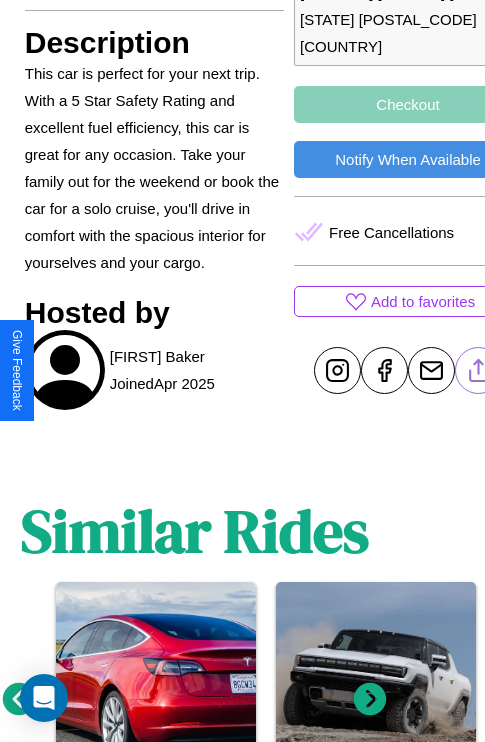 click 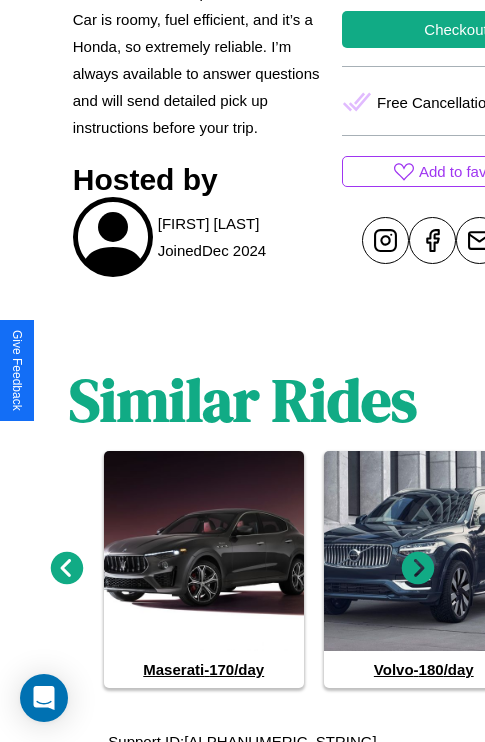 scroll, scrollTop: 875, scrollLeft: 0, axis: vertical 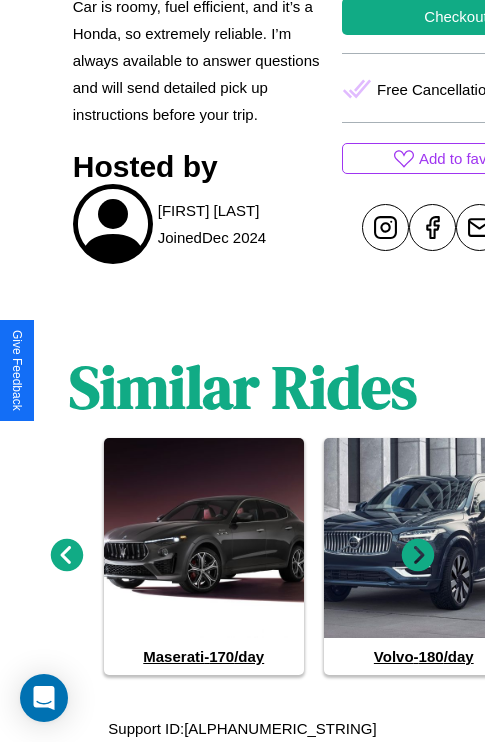 click 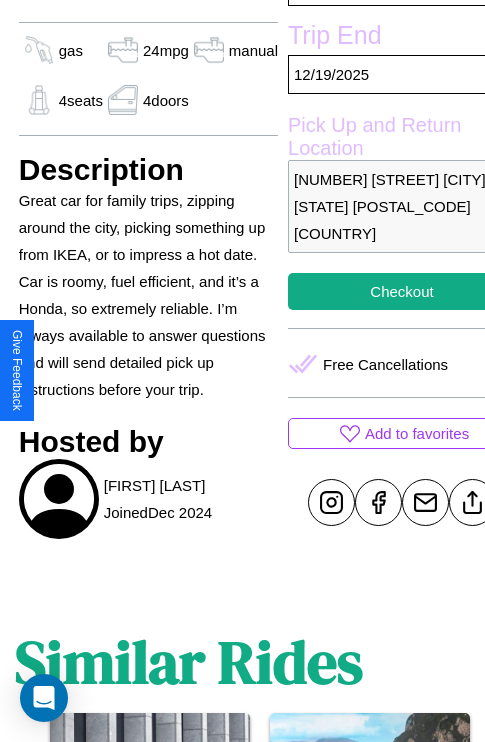 scroll, scrollTop: 508, scrollLeft: 68, axis: both 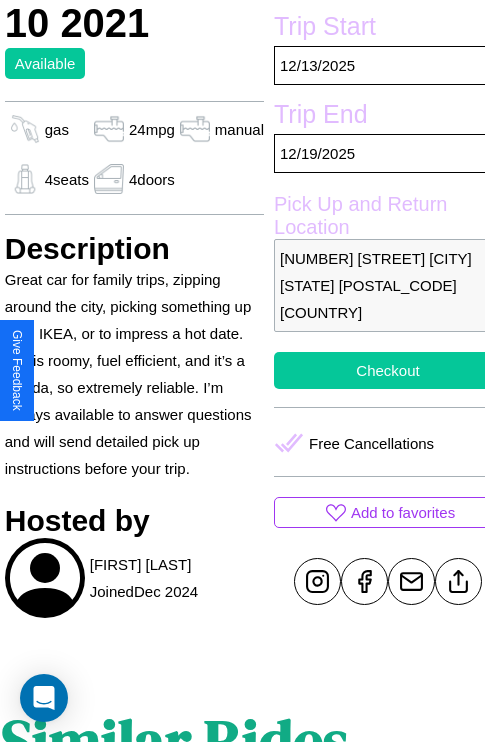 click on "Checkout" at bounding box center (388, 370) 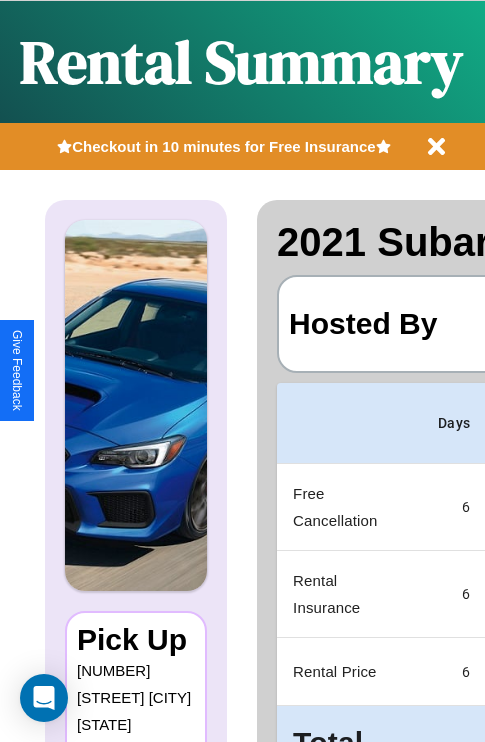 scroll, scrollTop: 0, scrollLeft: 397, axis: horizontal 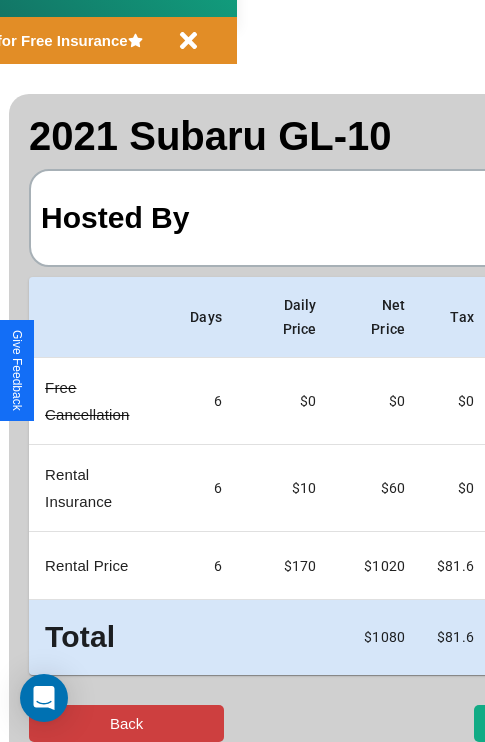 click on "Back" at bounding box center [126, 723] 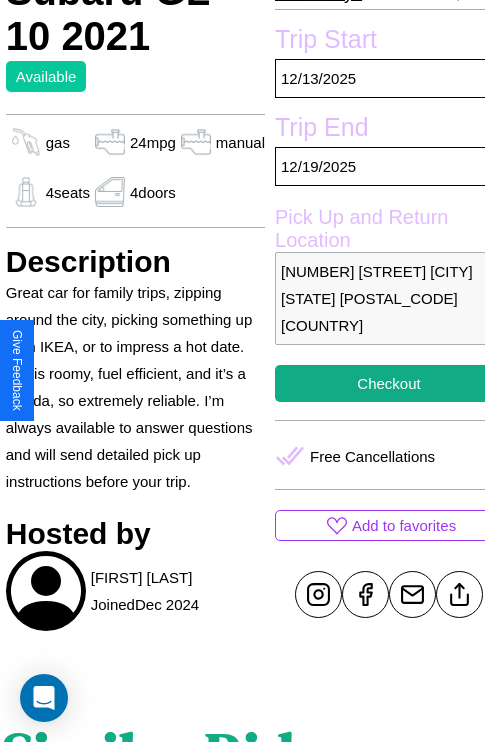 scroll, scrollTop: 508, scrollLeft: 68, axis: both 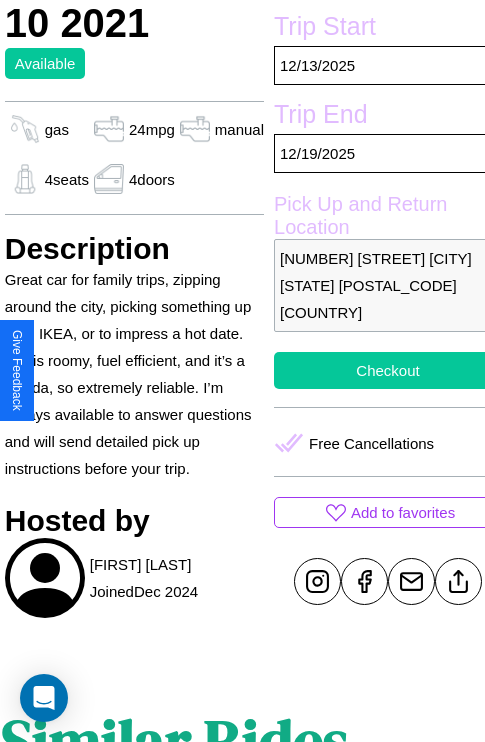 click on "Checkout" at bounding box center [388, 370] 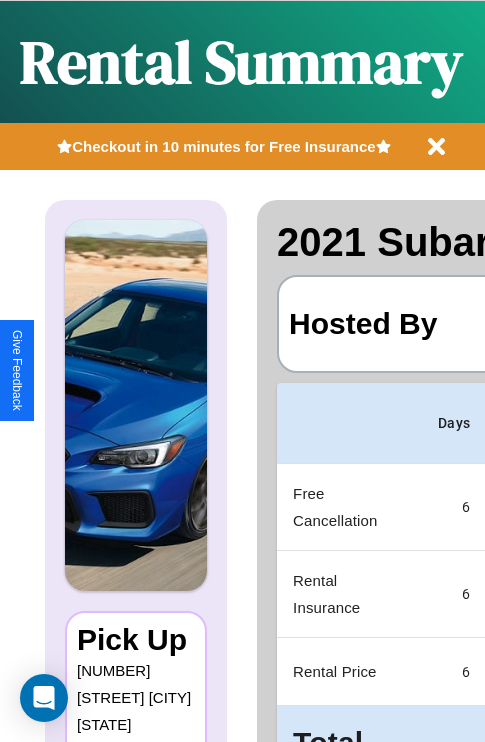 scroll, scrollTop: 0, scrollLeft: 397, axis: horizontal 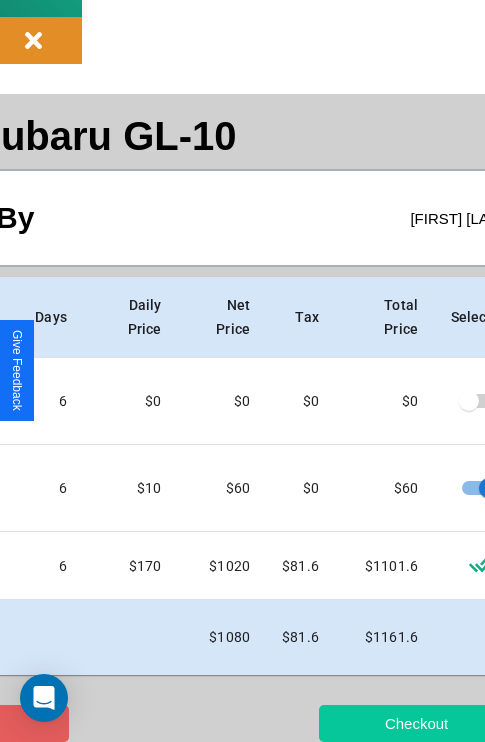 click on "Checkout" at bounding box center (416, 723) 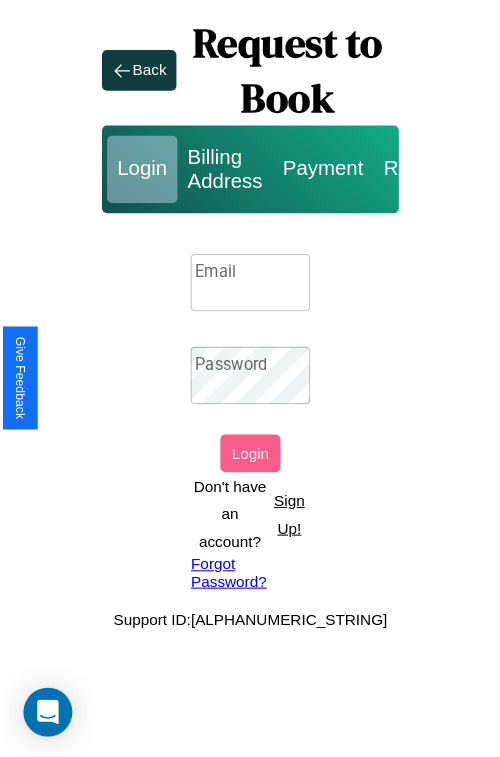 scroll, scrollTop: 0, scrollLeft: 0, axis: both 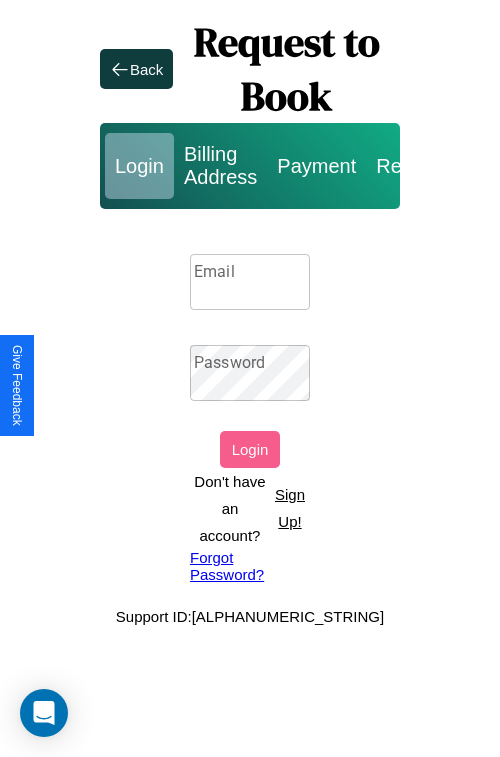 click on "Sign Up!" at bounding box center (290, 508) 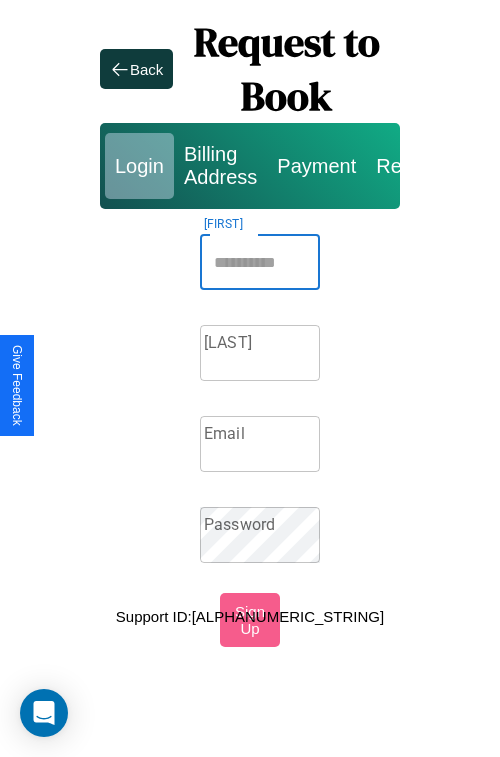 click on "[FIRST]" at bounding box center [260, 262] 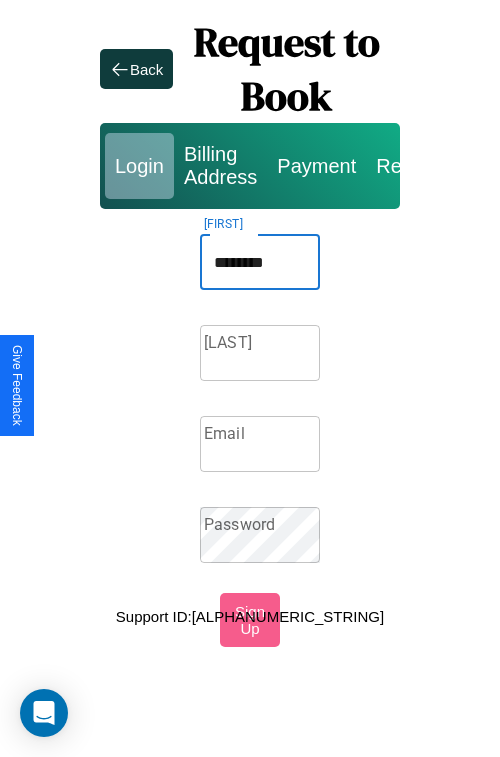 type on "********" 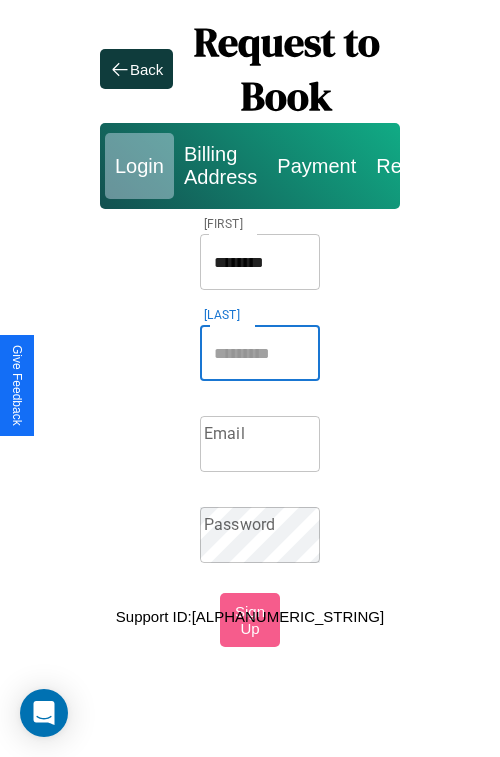 click on "[LAST]" at bounding box center [260, 353] 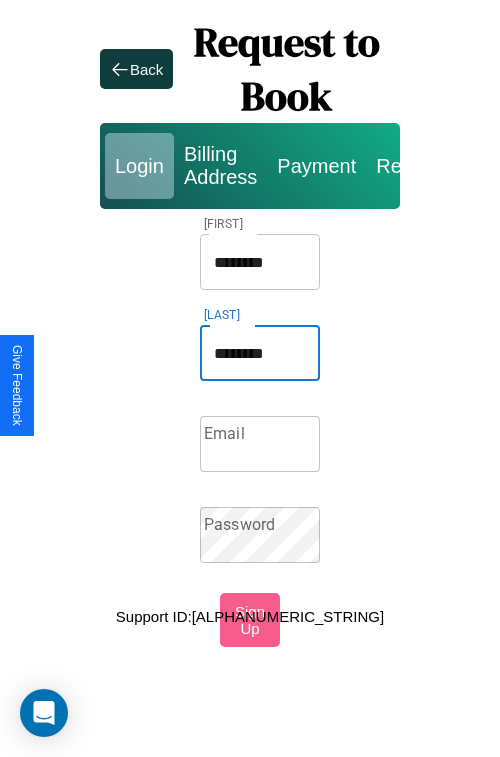 type on "********" 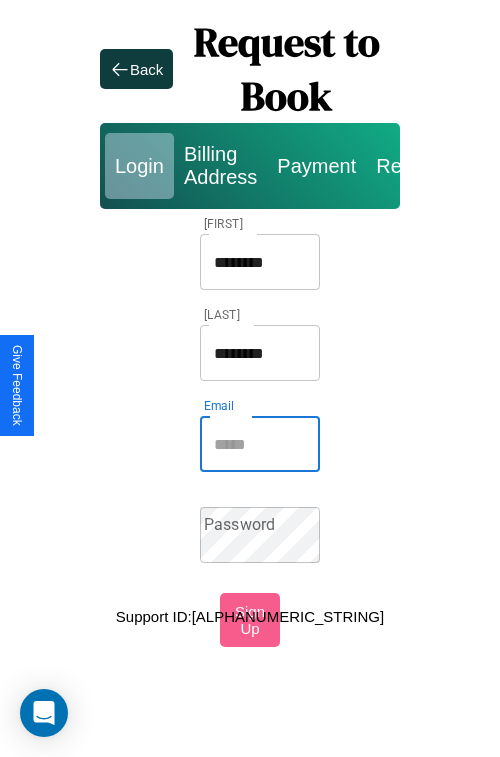 click on "Email" at bounding box center [260, 444] 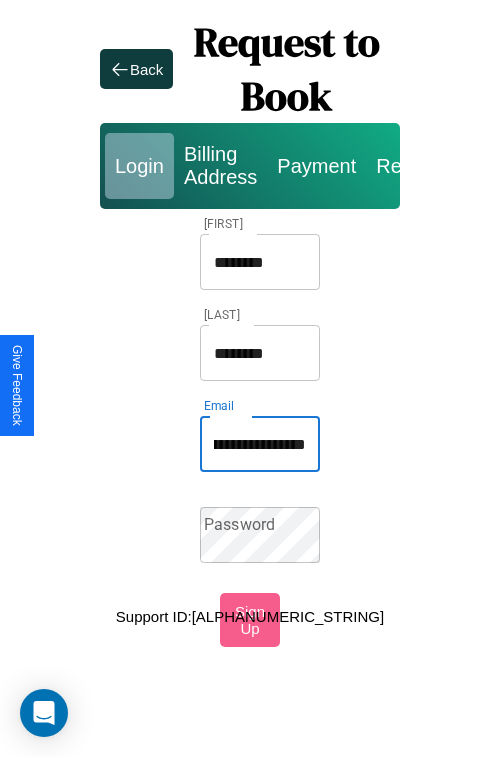 scroll, scrollTop: 0, scrollLeft: 124, axis: horizontal 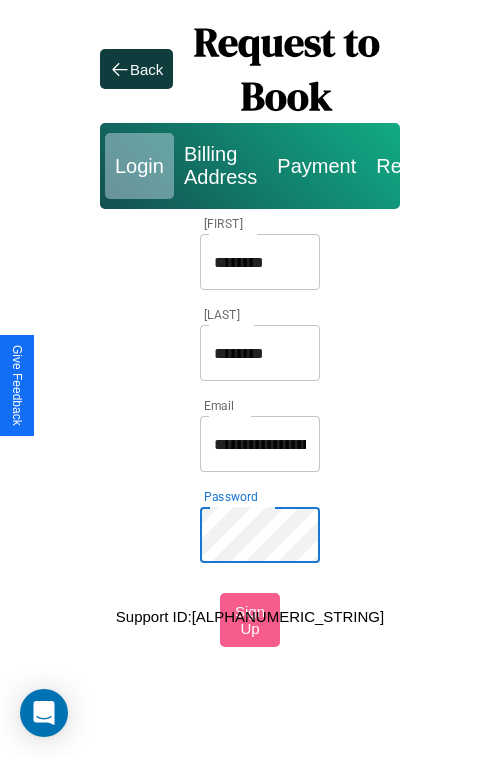 click on "********" at bounding box center [260, 262] 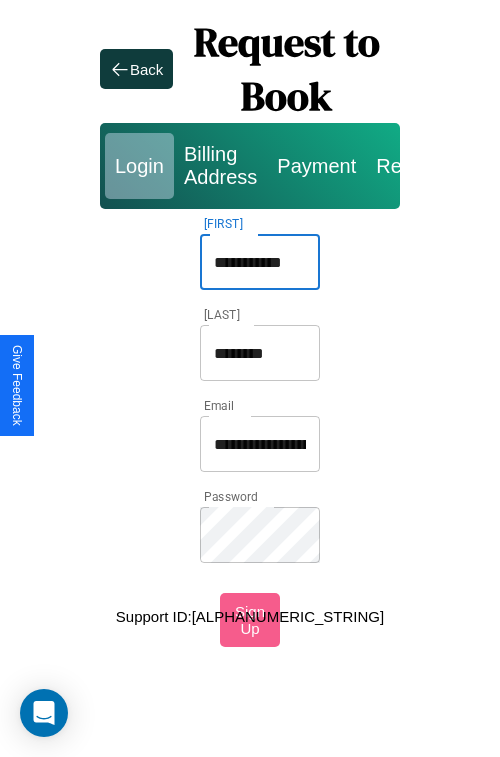 type on "**********" 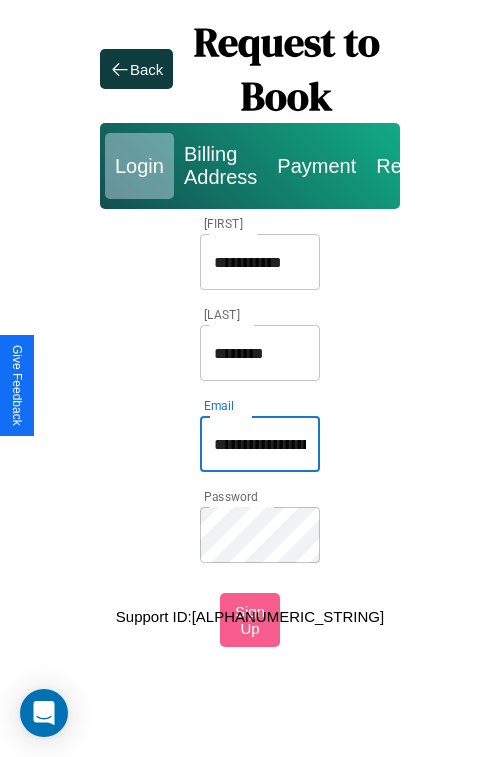 click on "**********" at bounding box center (260, 444) 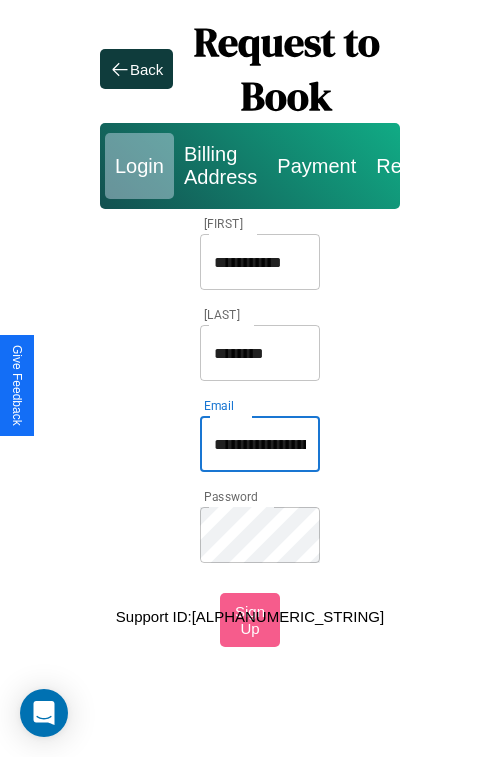 type on "**********" 